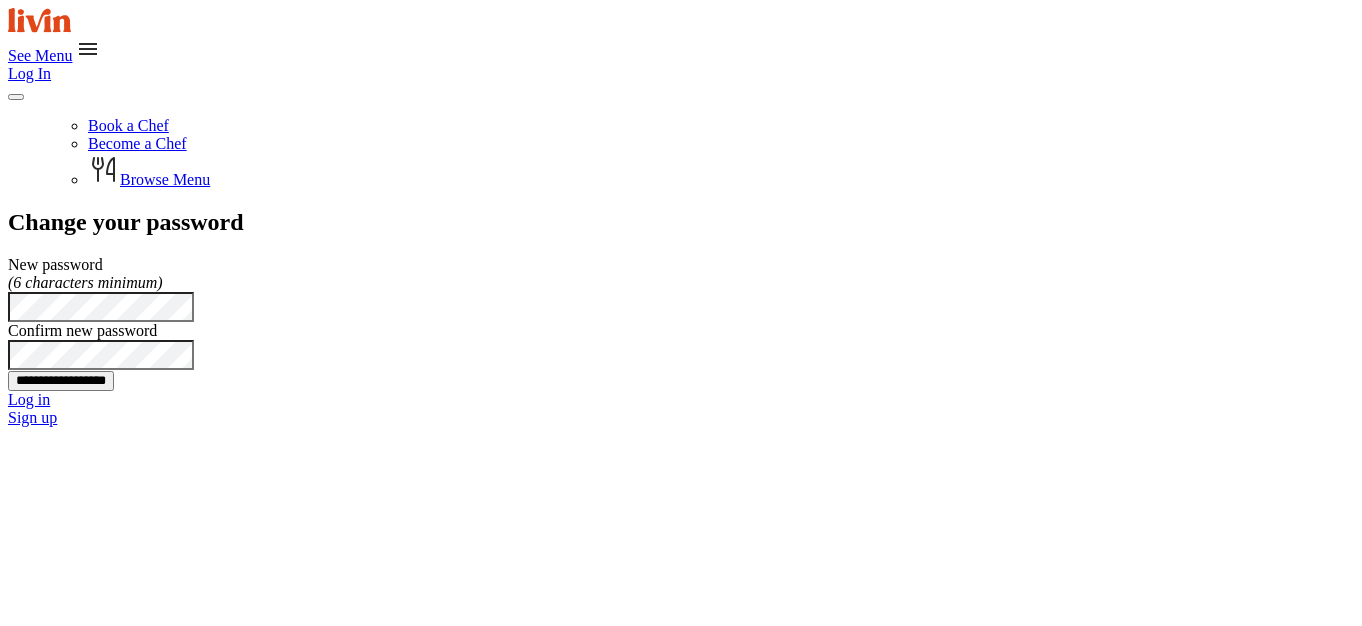 scroll, scrollTop: 0, scrollLeft: 0, axis: both 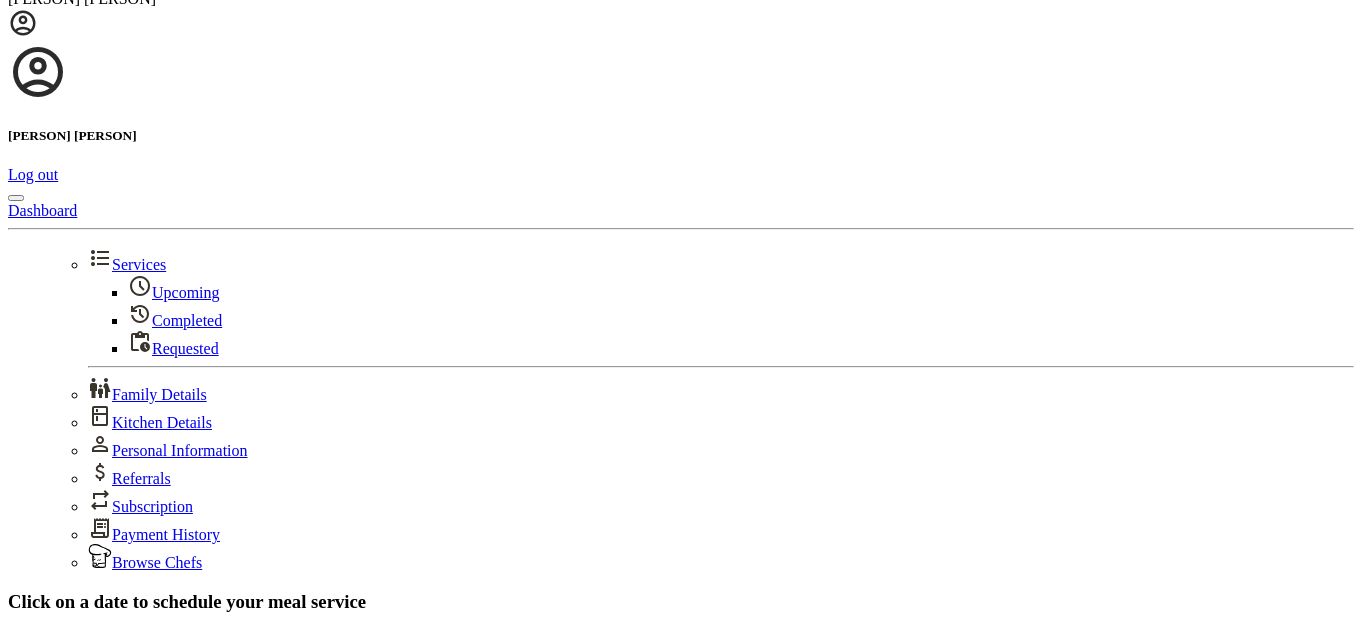 click on "14" at bounding box center (39, 786) 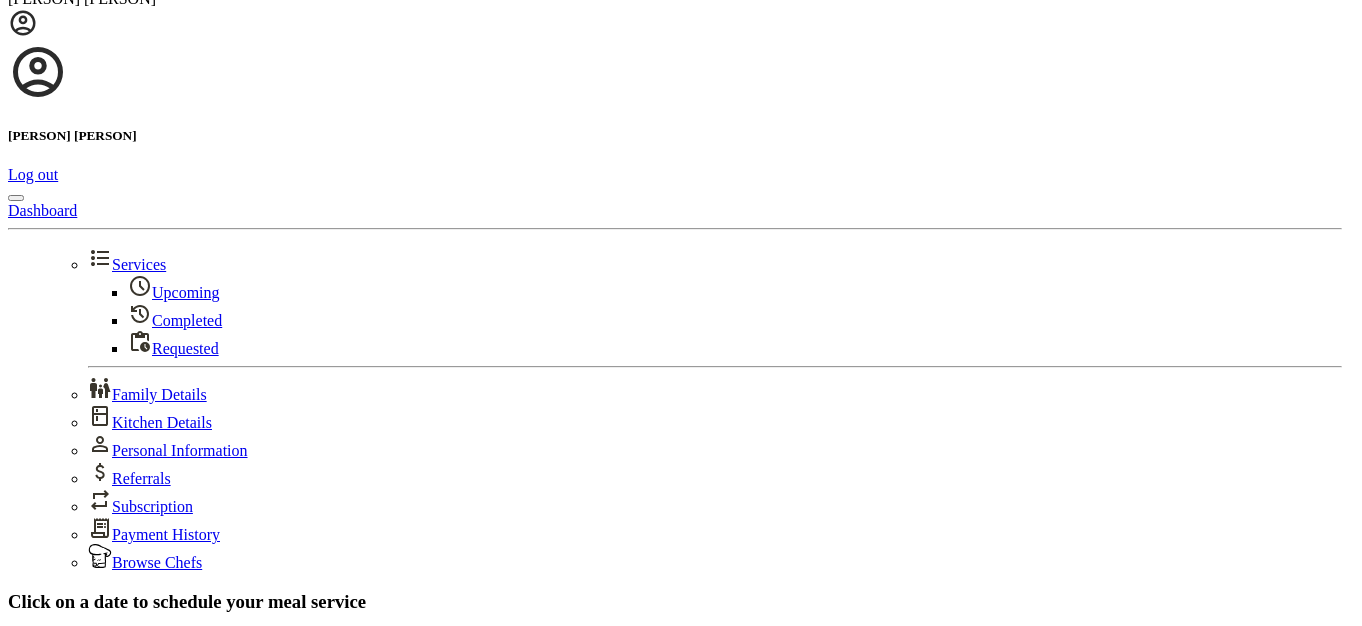 click on "*******
*******
*******
*******
*******
*******
********
********
********
********
********
********
*******
*******
*******
*******
*******
*******
*******
*******
*******
*******
*******
*******
*******
*******
*******
*******
*******
*******
********" at bounding box center [673, 1209] 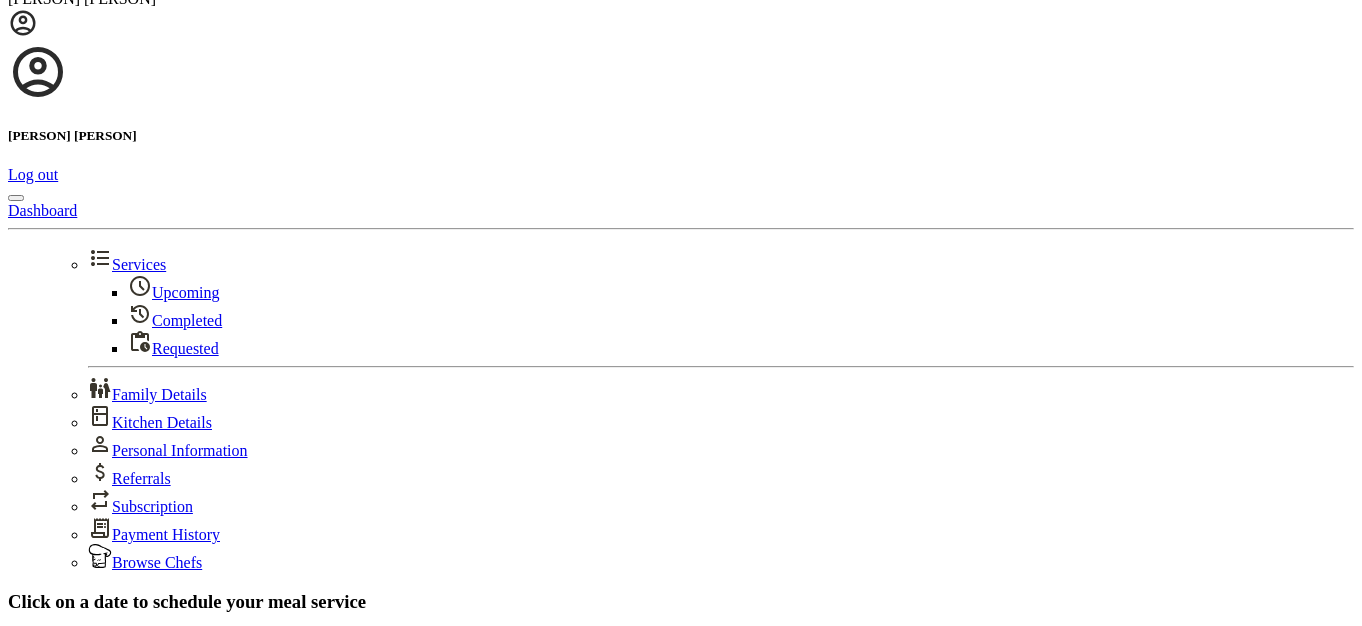 click on "29" at bounding box center [59, 756] 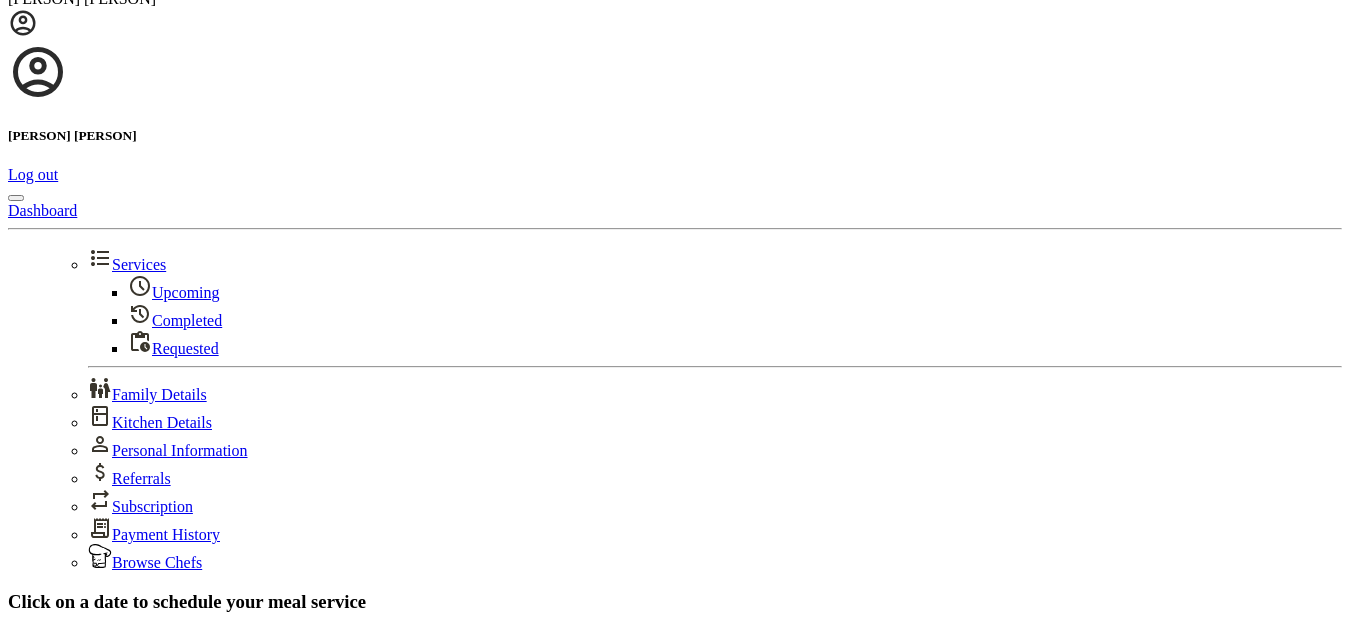 click on "*******
*******
*******
*******
*******
*******
********
********
********
********
********
********
*******
*******
*******
*******
*******
*******
*******
*******
*******
*******
*******
*******
*******
*******
*******
*******
*******
*******
********" at bounding box center [673, 1209] 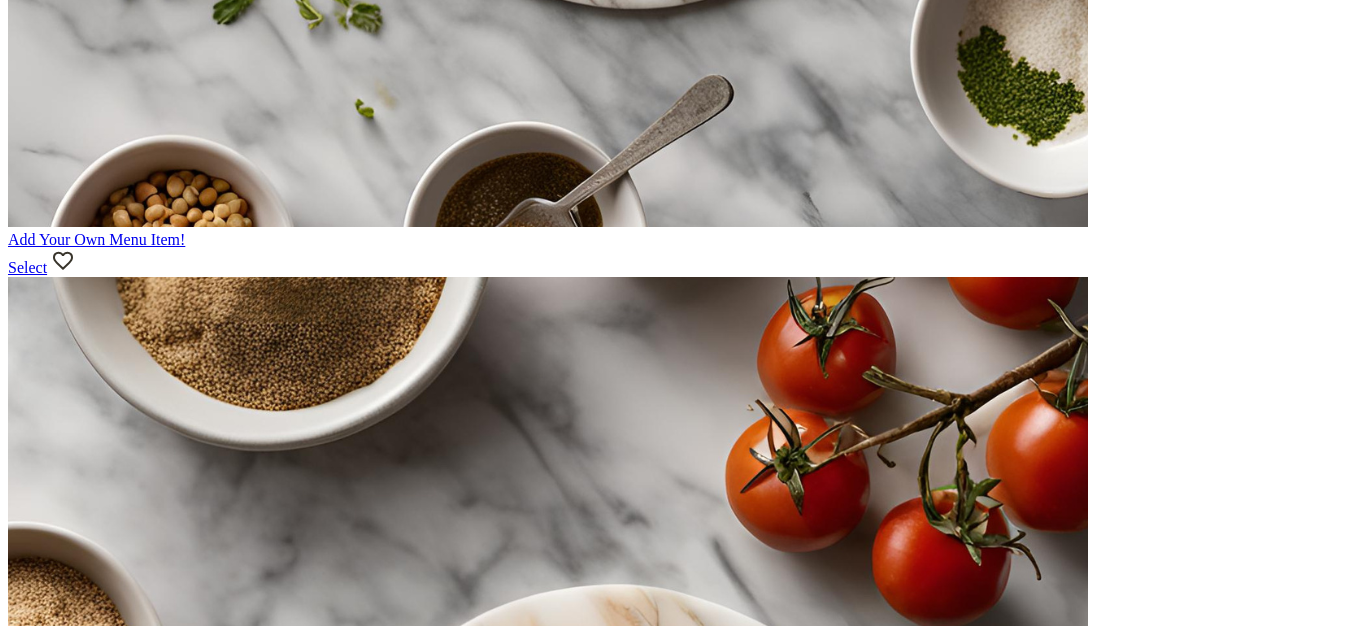 scroll, scrollTop: 1697, scrollLeft: 0, axis: vertical 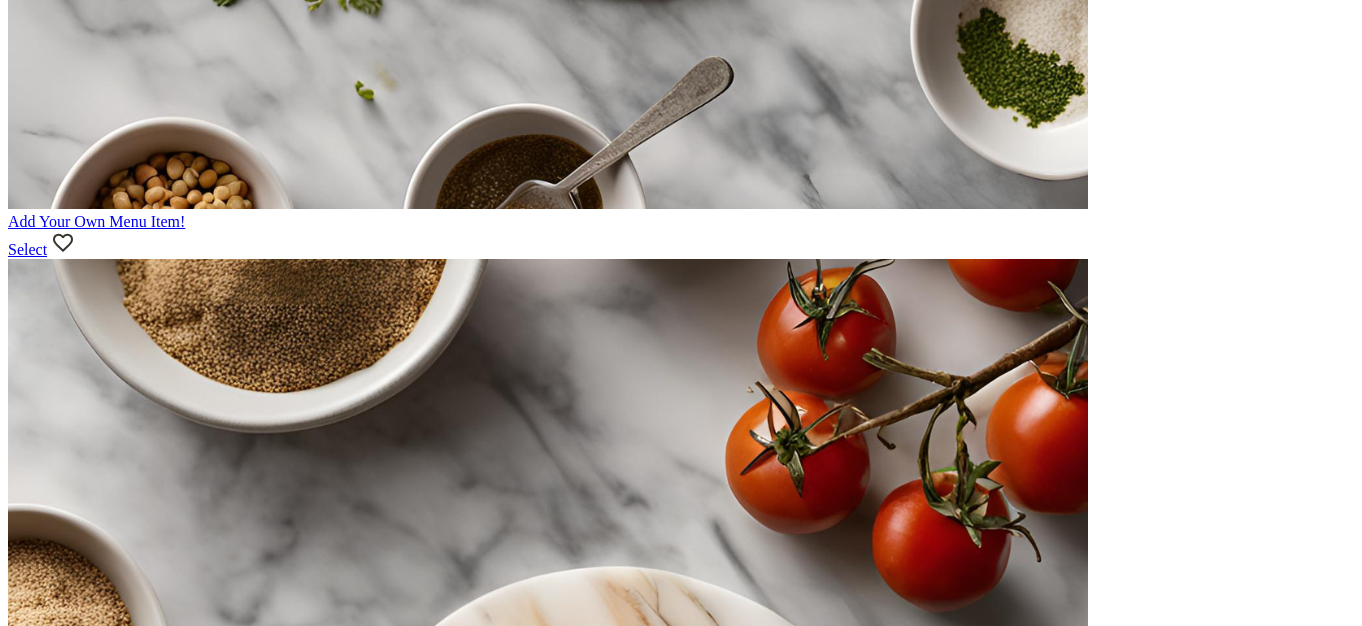 click on "2" at bounding box center (25, 19707) 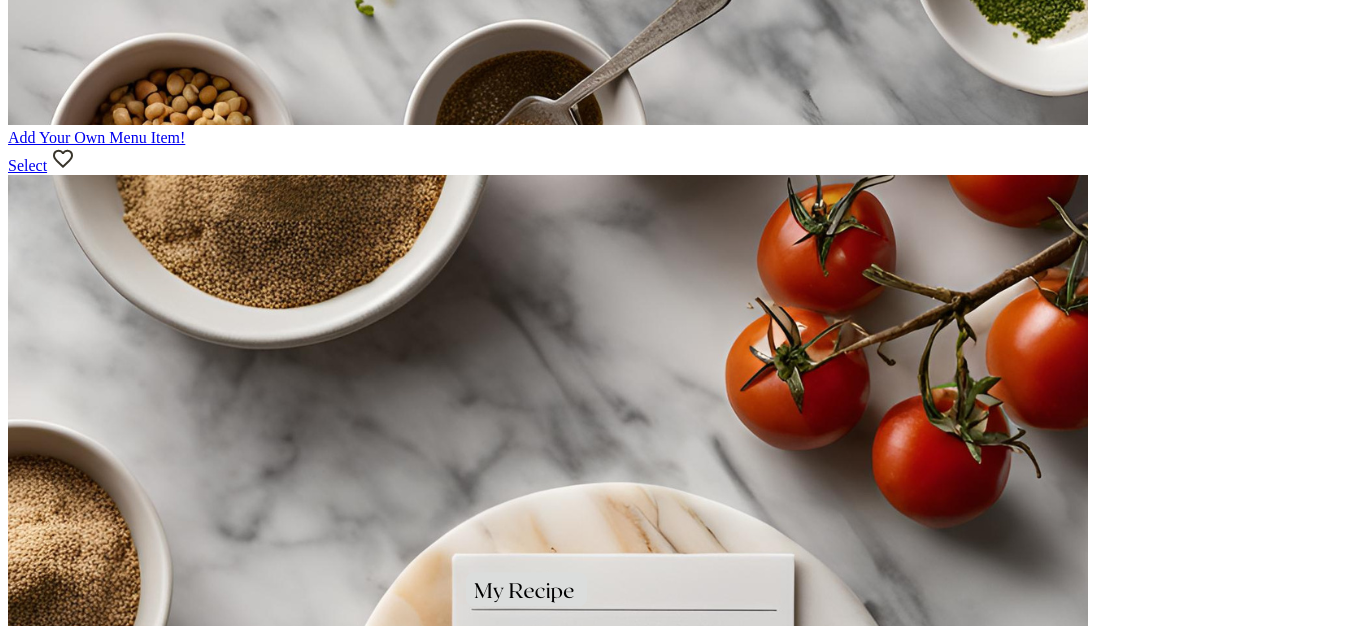 scroll, scrollTop: 1850, scrollLeft: 0, axis: vertical 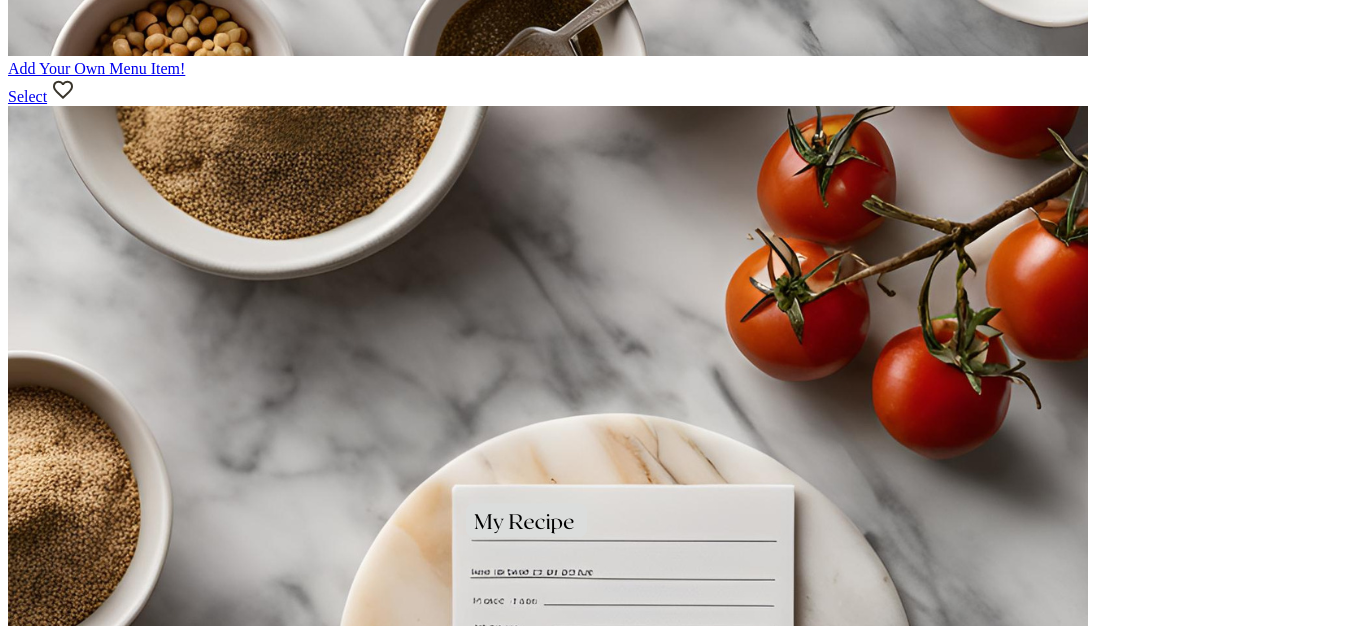 click on "2" at bounding box center [52, 19440] 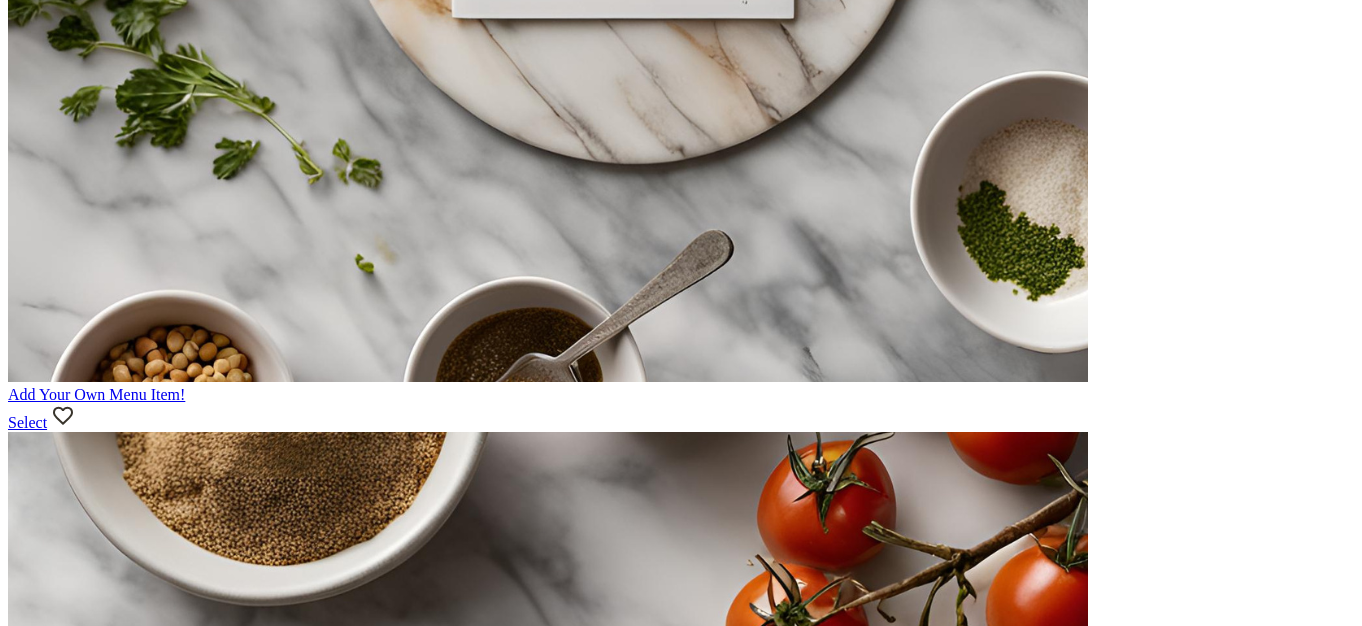 scroll, scrollTop: 1526, scrollLeft: 0, axis: vertical 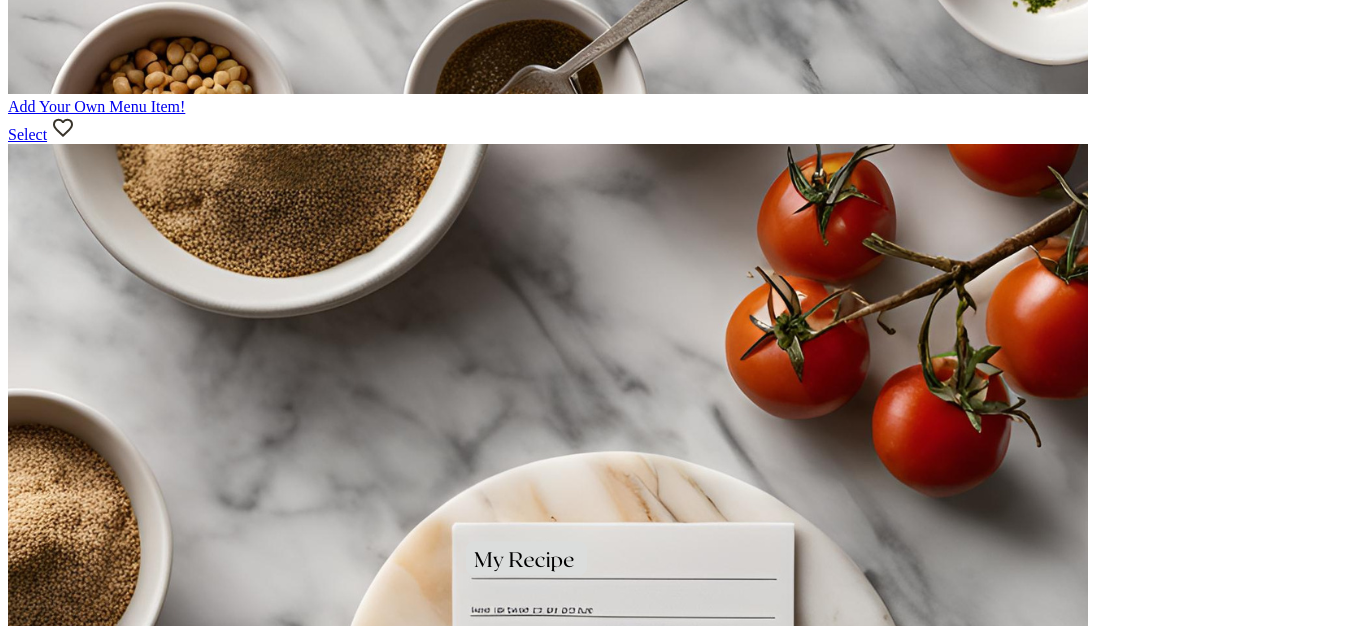 click on "3" at bounding box center (52, 19517) 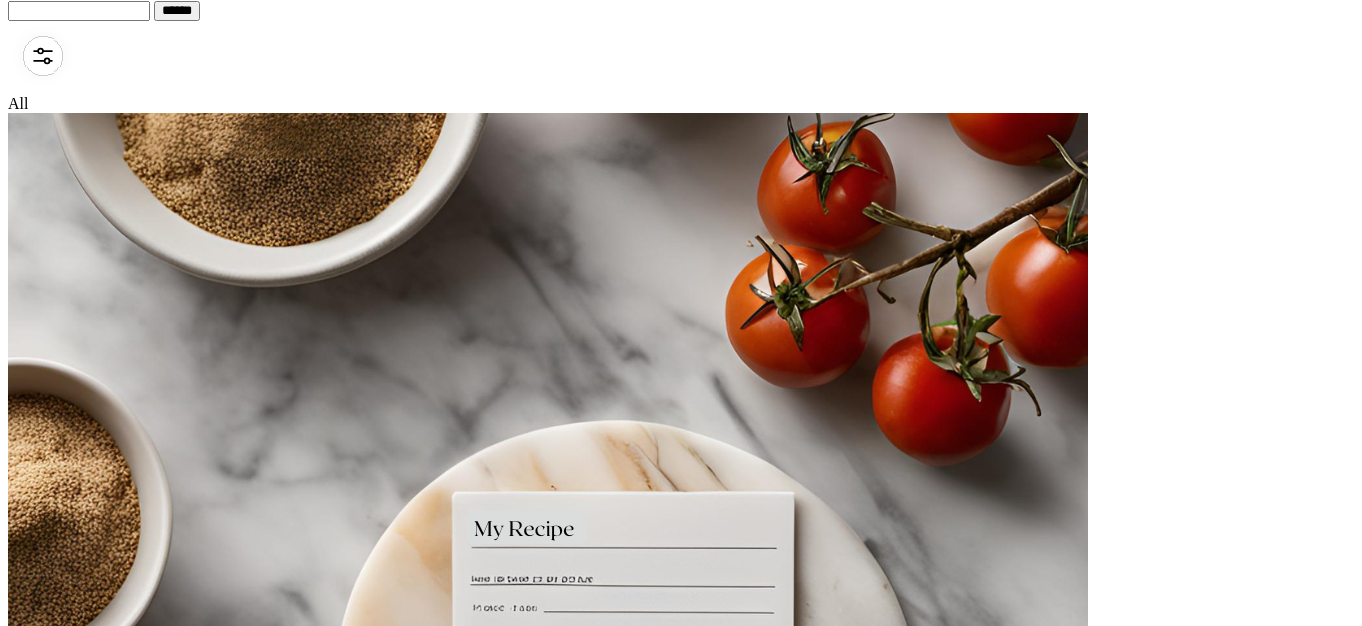 scroll, scrollTop: 731, scrollLeft: 0, axis: vertical 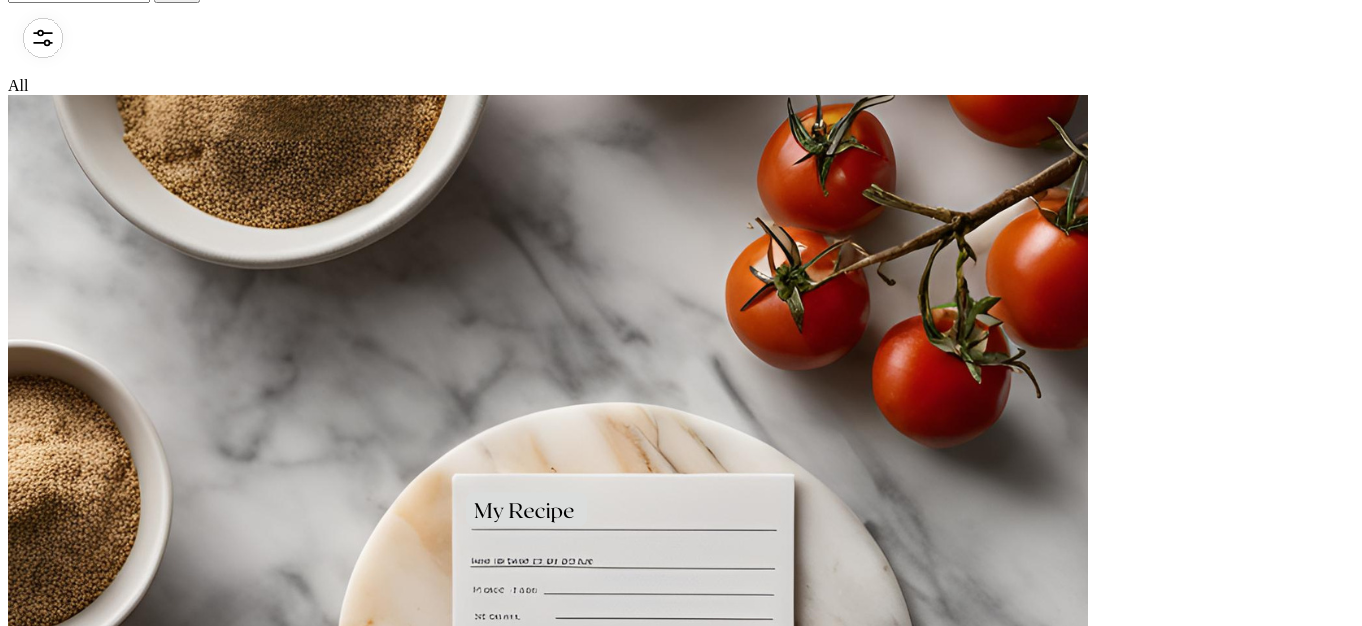 click on "1" at bounding box center [52, 9087] 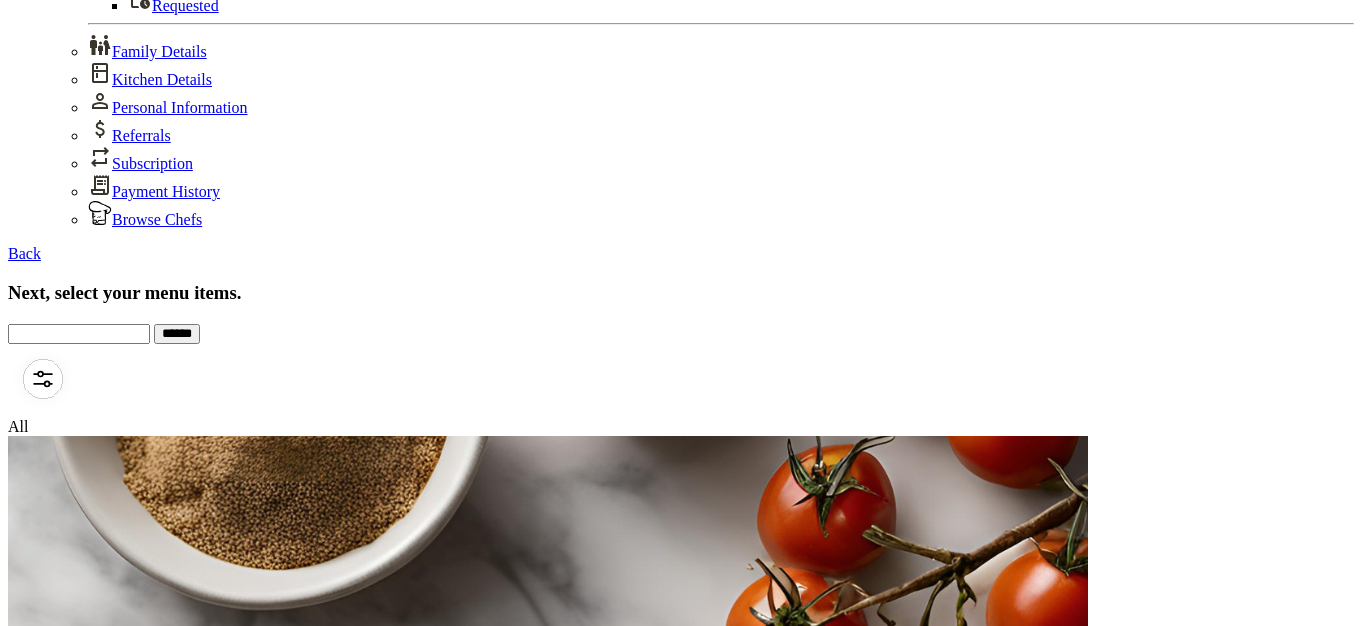 scroll, scrollTop: 404, scrollLeft: 0, axis: vertical 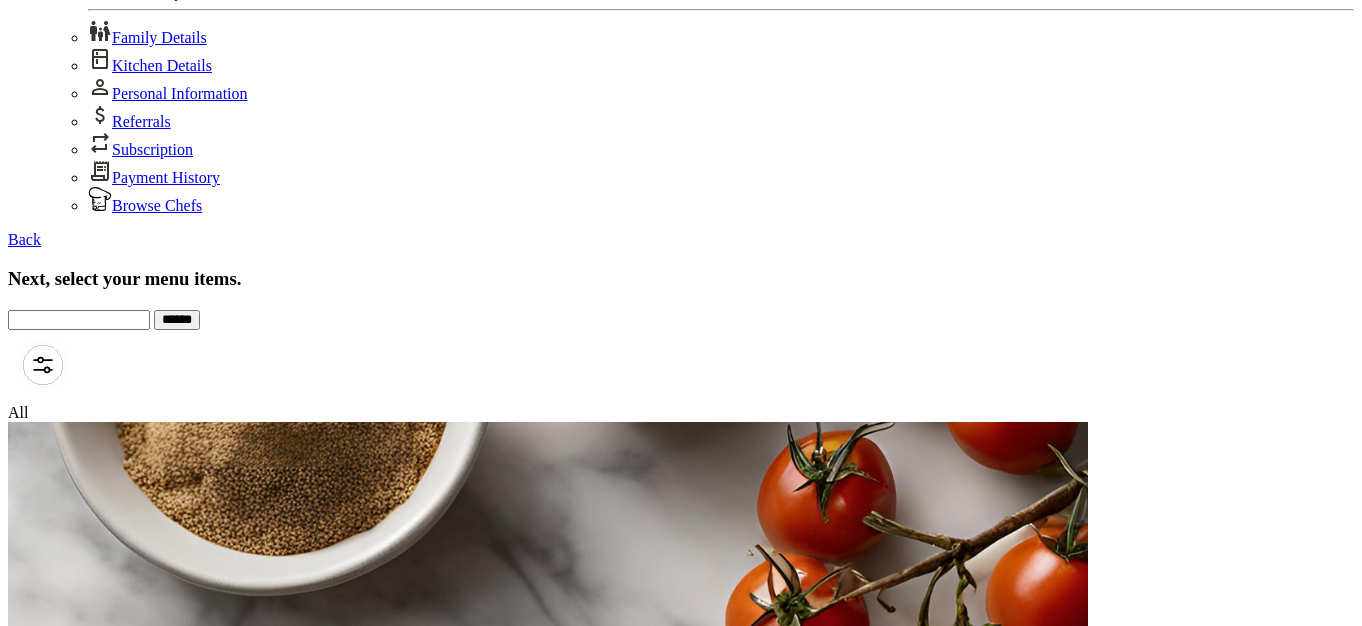 click on "Select" at bounding box center [27, 4950] 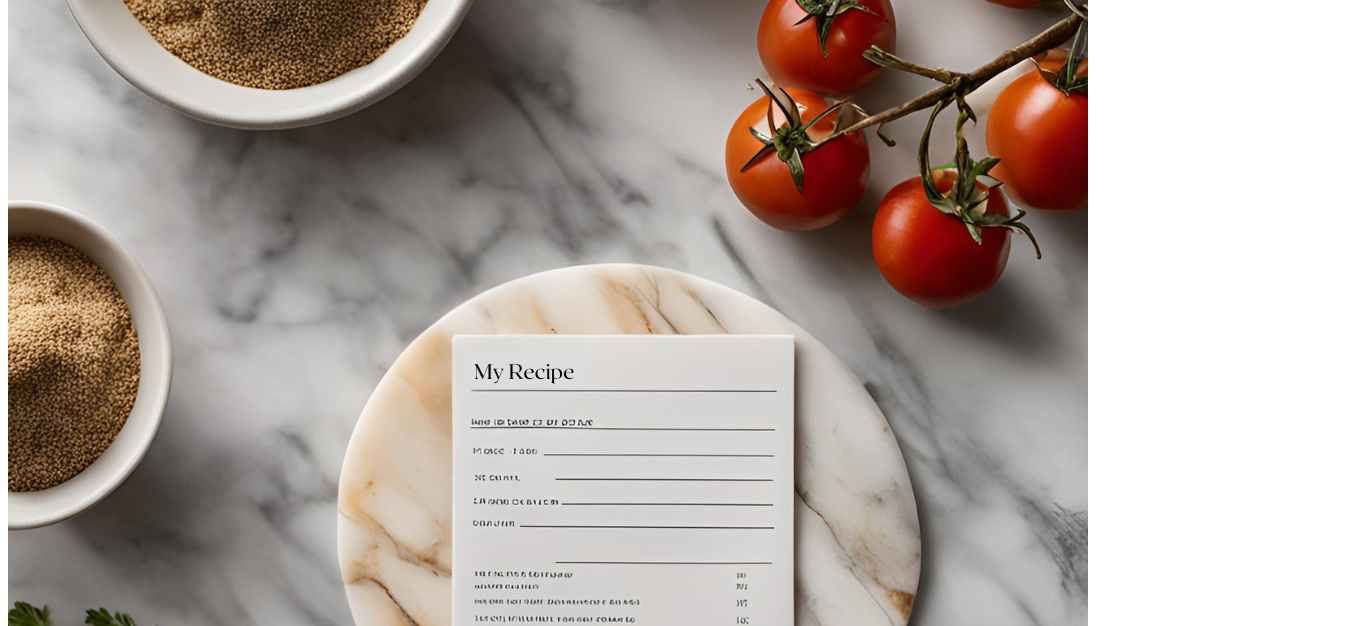 scroll, scrollTop: 866, scrollLeft: 0, axis: vertical 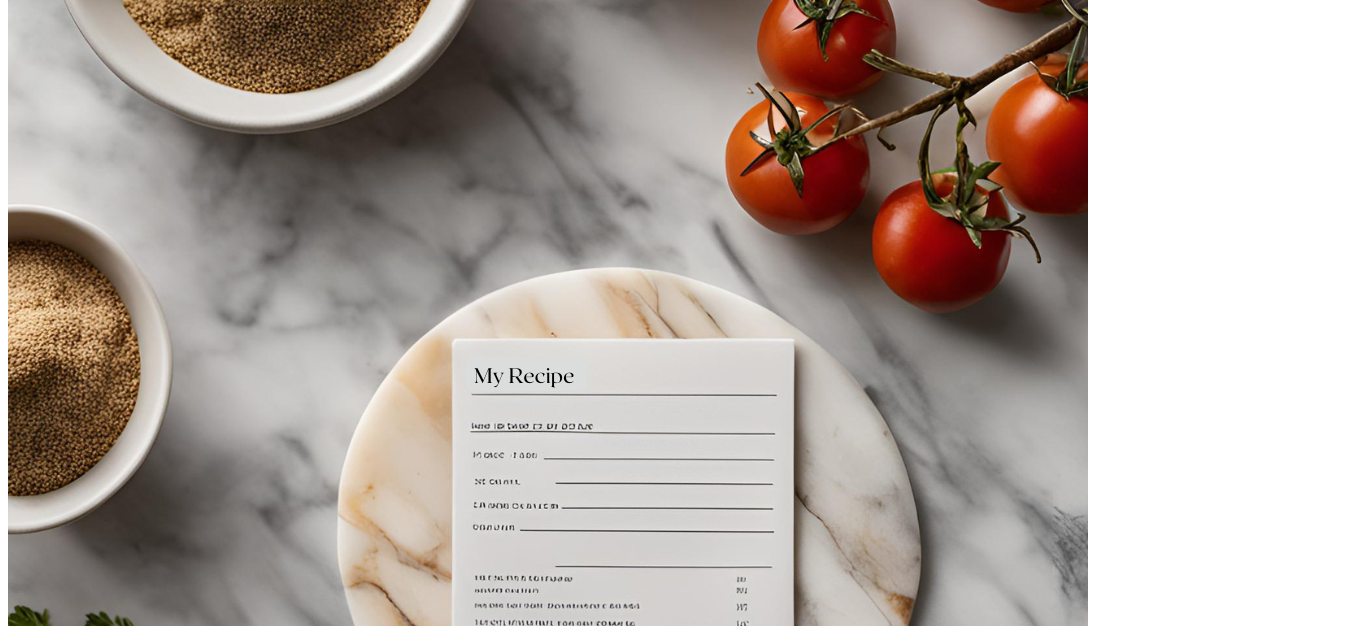 click on "Select" at bounding box center (27, 9588) 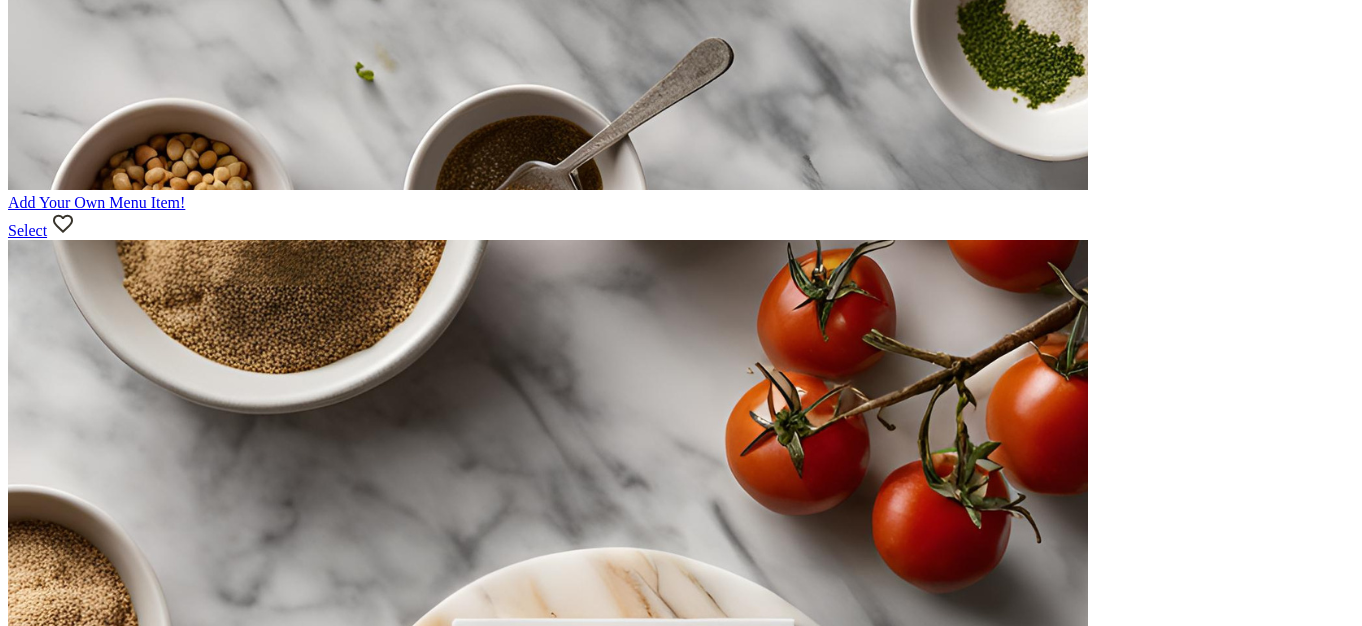 scroll, scrollTop: 1745, scrollLeft: 0, axis: vertical 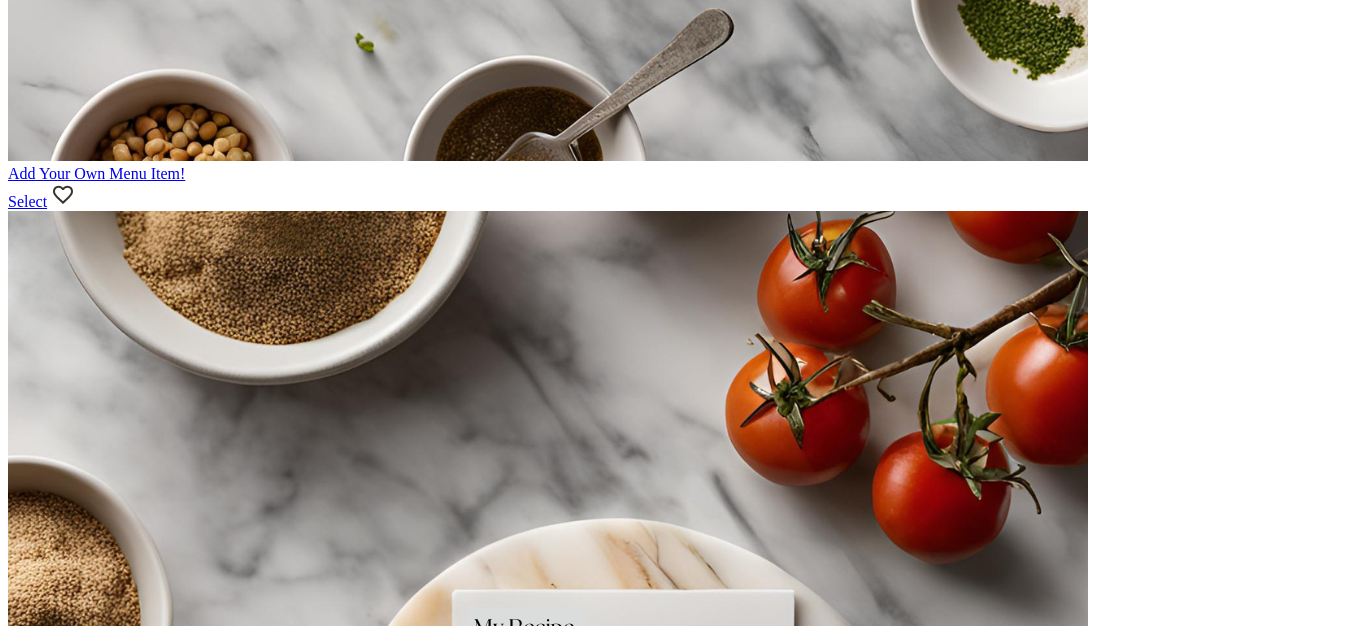 click on "2" at bounding box center (52, 19545) 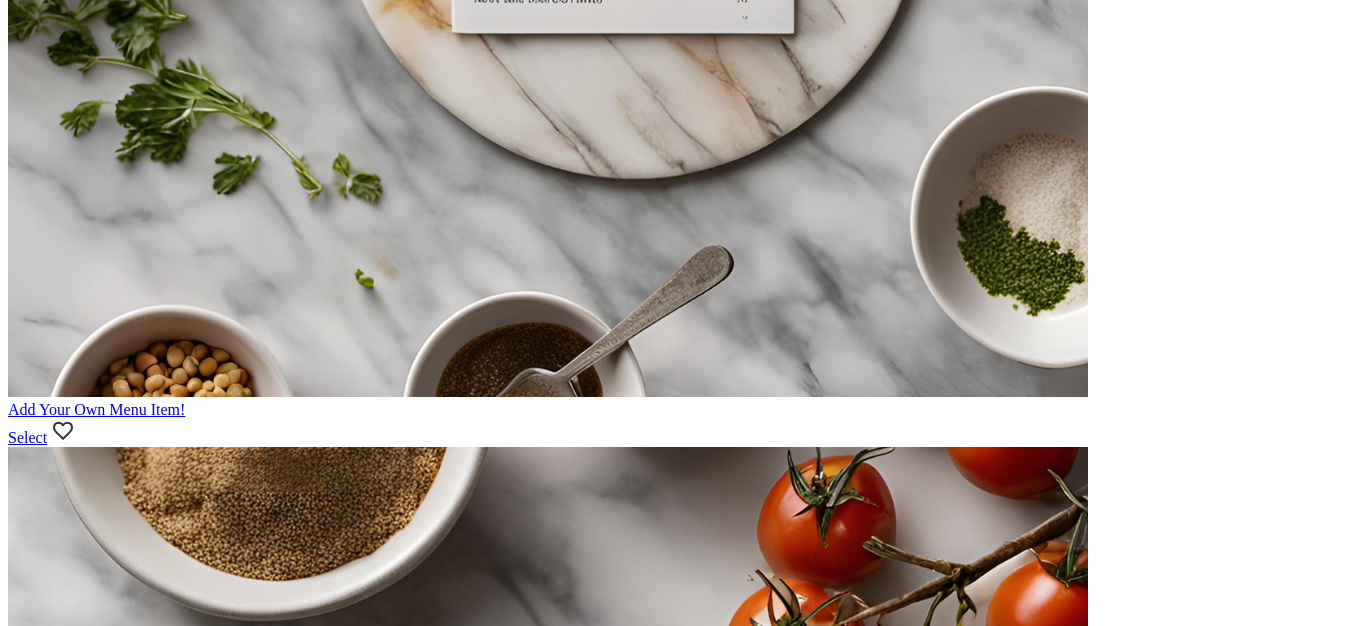 scroll, scrollTop: 1513, scrollLeft: 0, axis: vertical 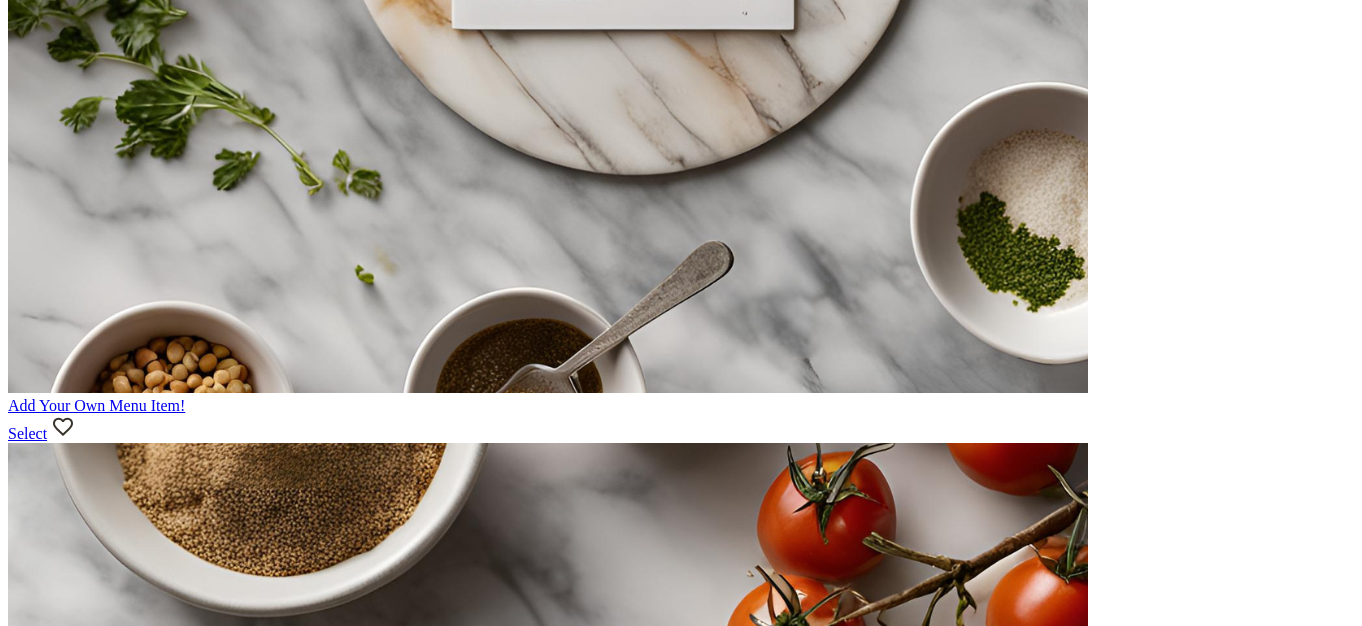 click on "Select" at bounding box center (27, 18379) 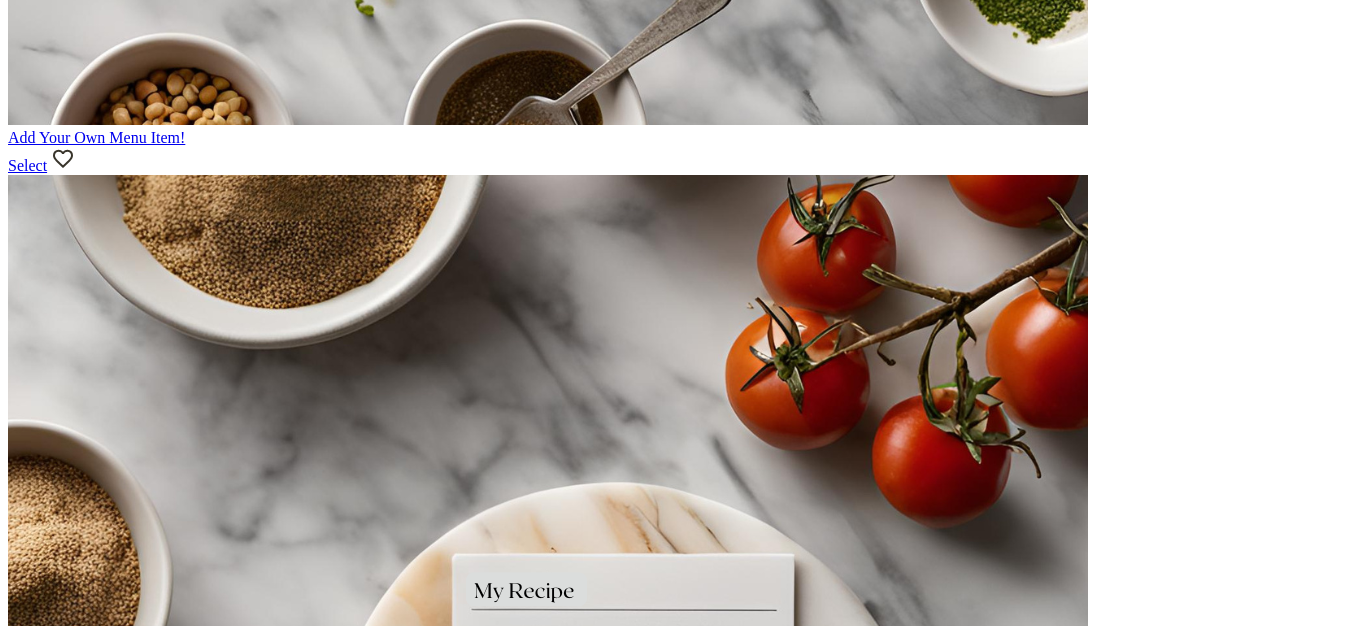 scroll, scrollTop: 1792, scrollLeft: 0, axis: vertical 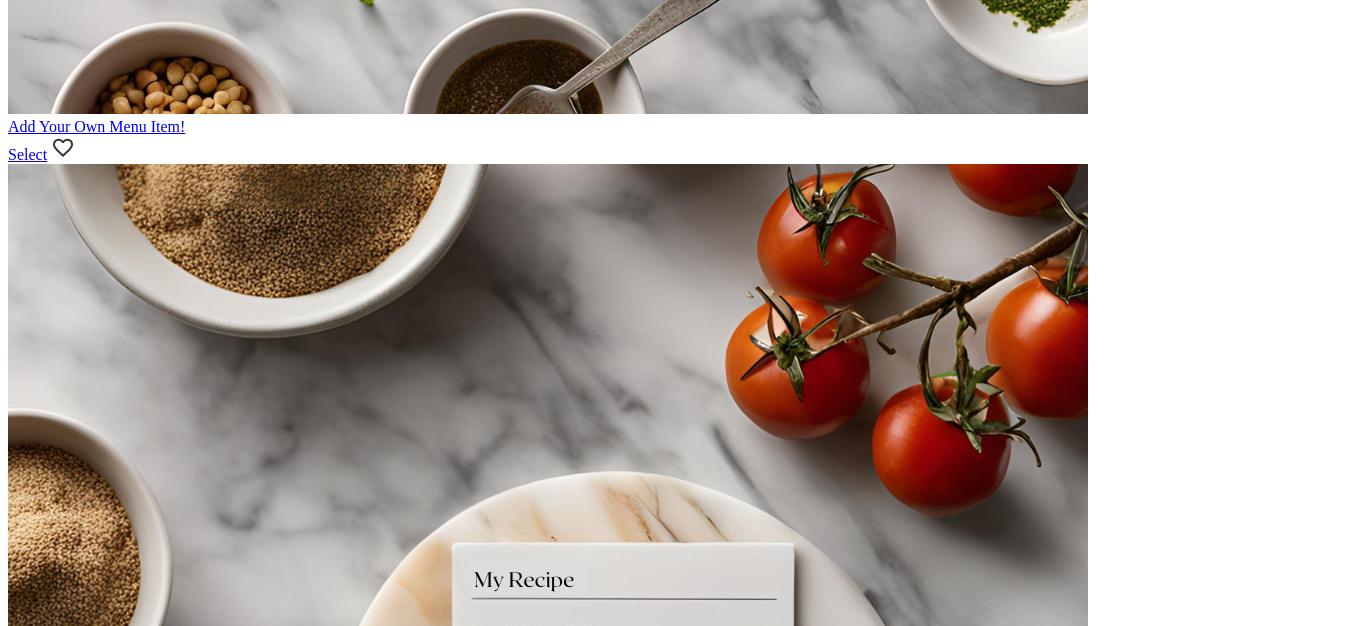 click on "3" at bounding box center [52, 19537] 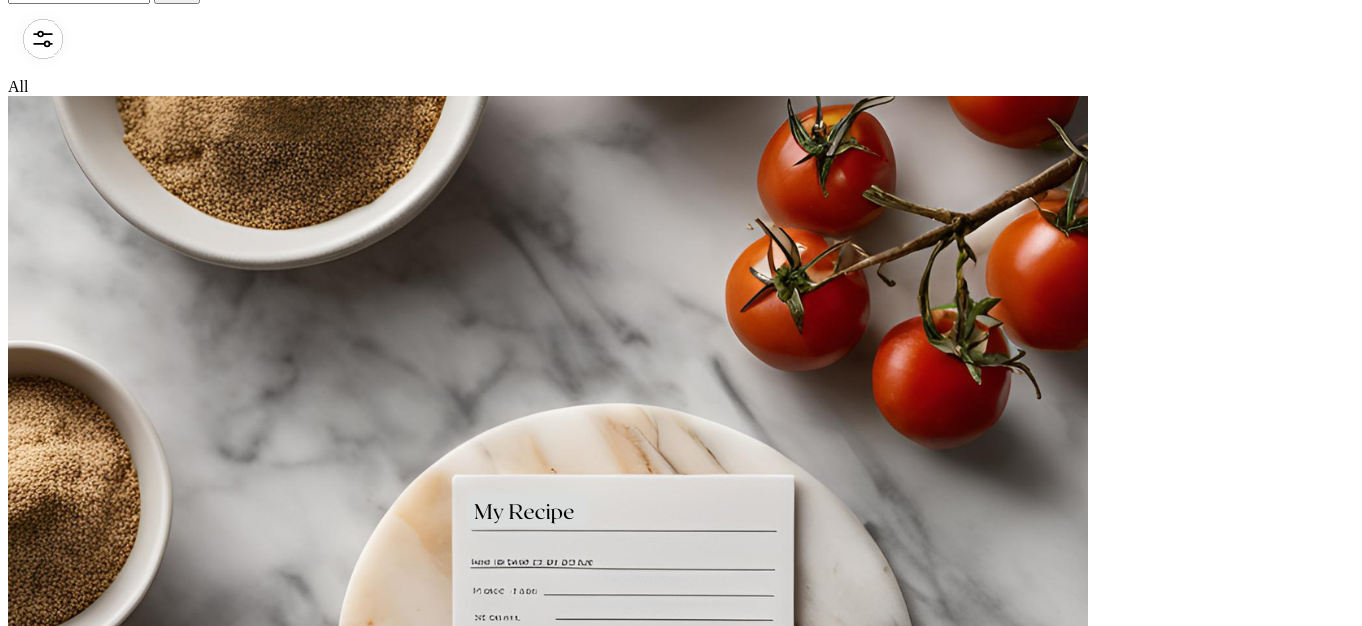 scroll, scrollTop: 762, scrollLeft: 0, axis: vertical 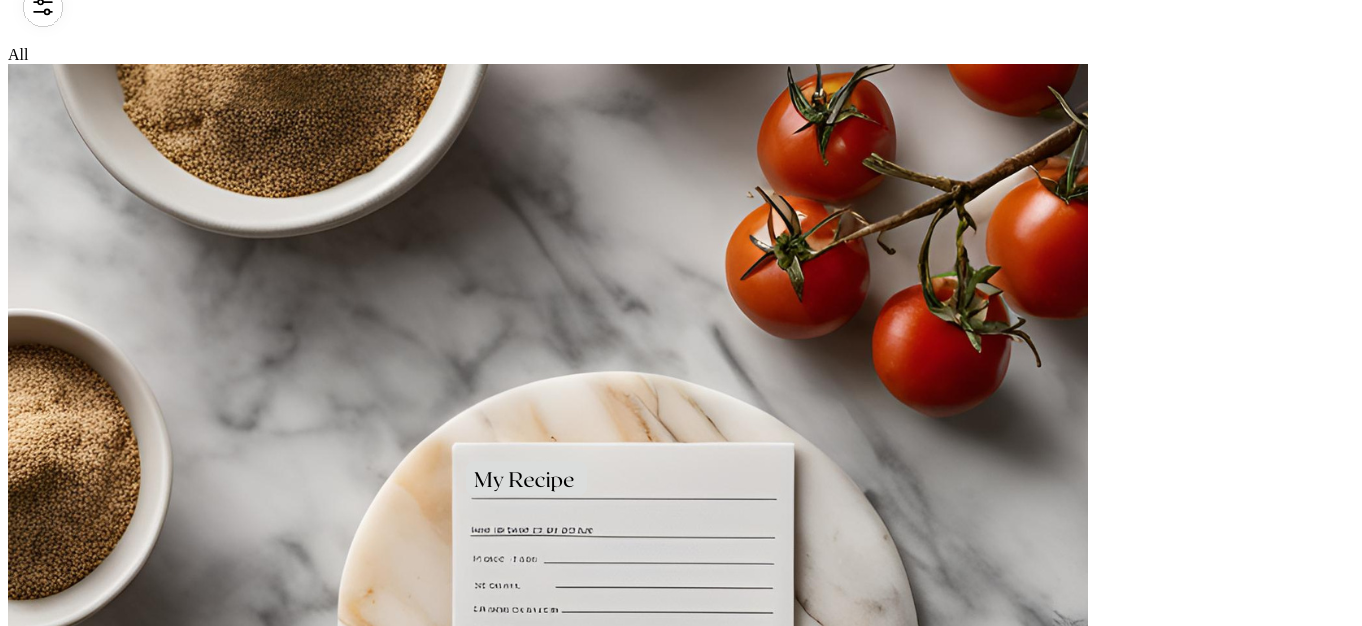 click on "Select" at bounding box center [27, 8722] 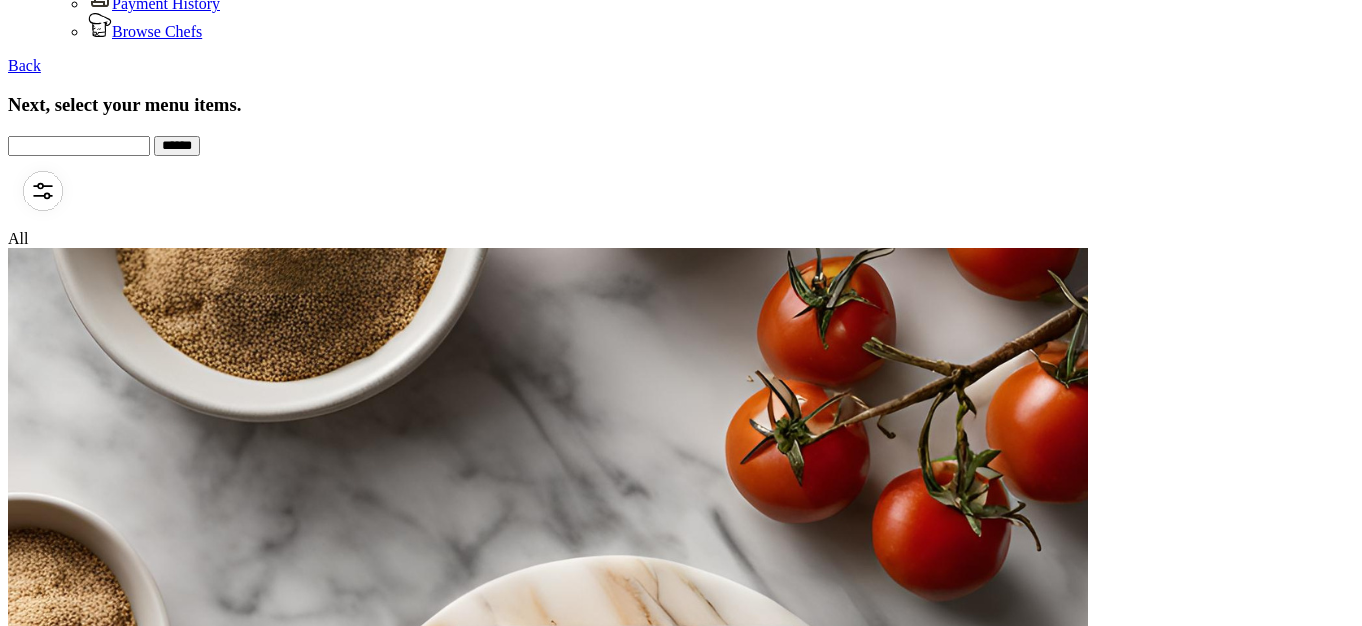 scroll, scrollTop: 685, scrollLeft: 0, axis: vertical 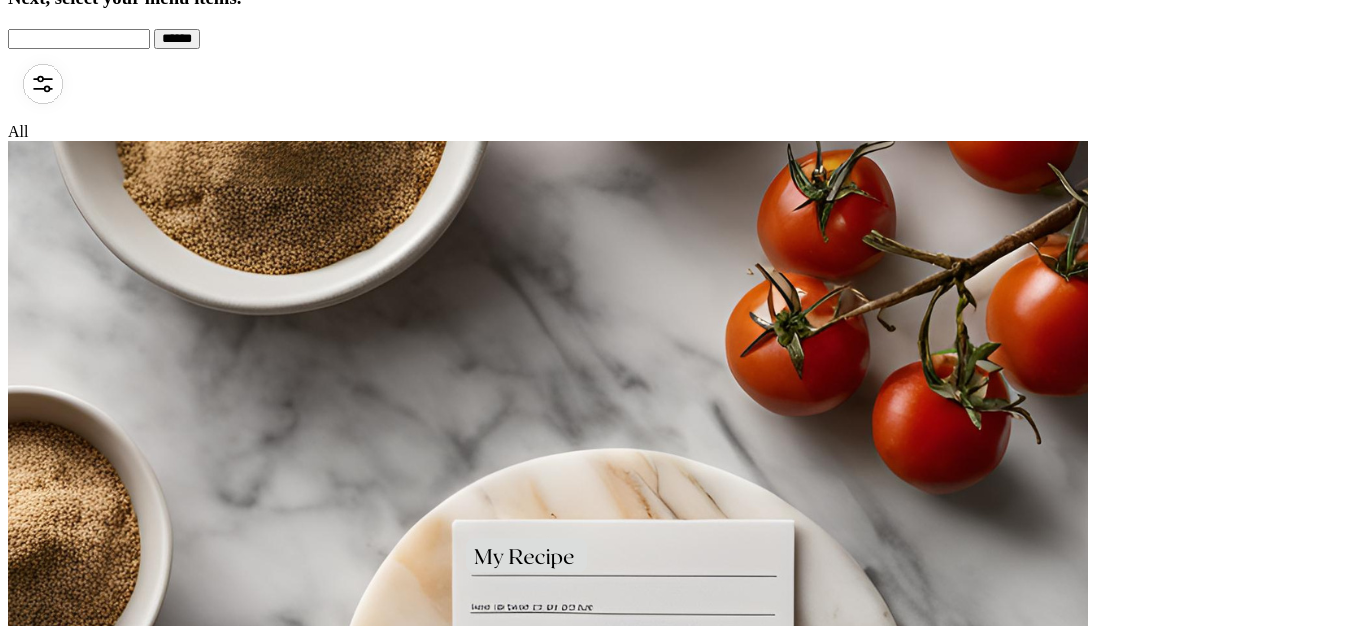 click on "1" at bounding box center [52, 10199] 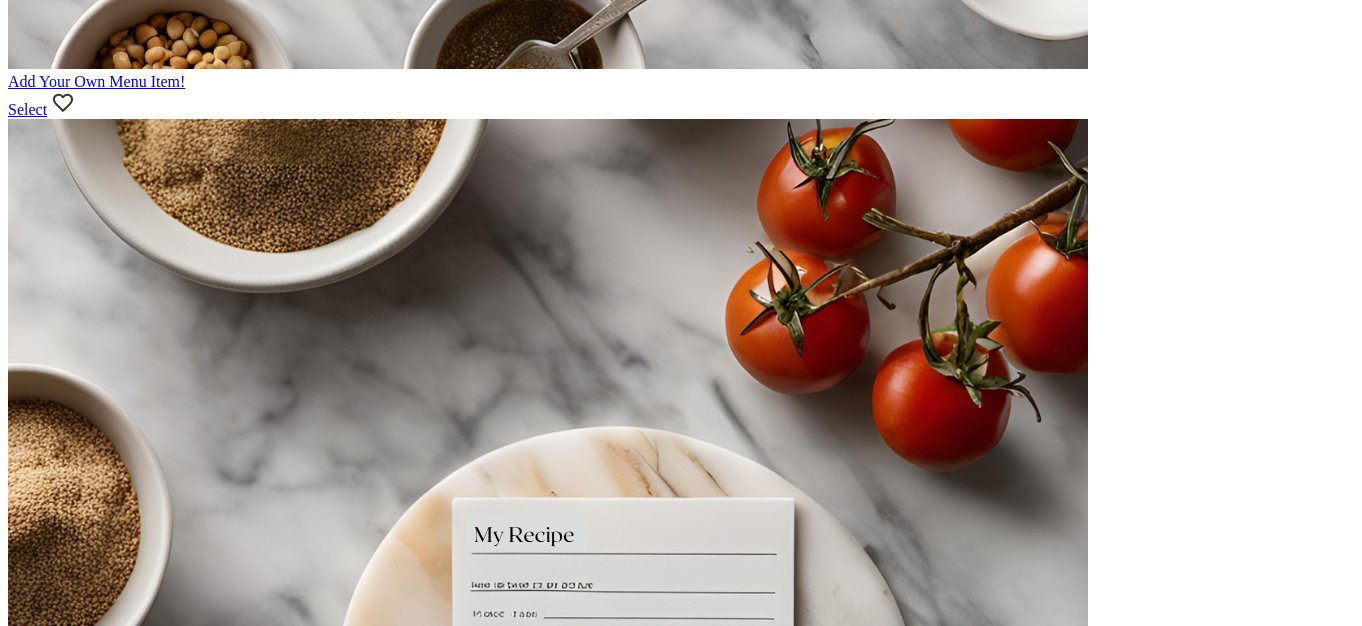 scroll, scrollTop: 1850, scrollLeft: 0, axis: vertical 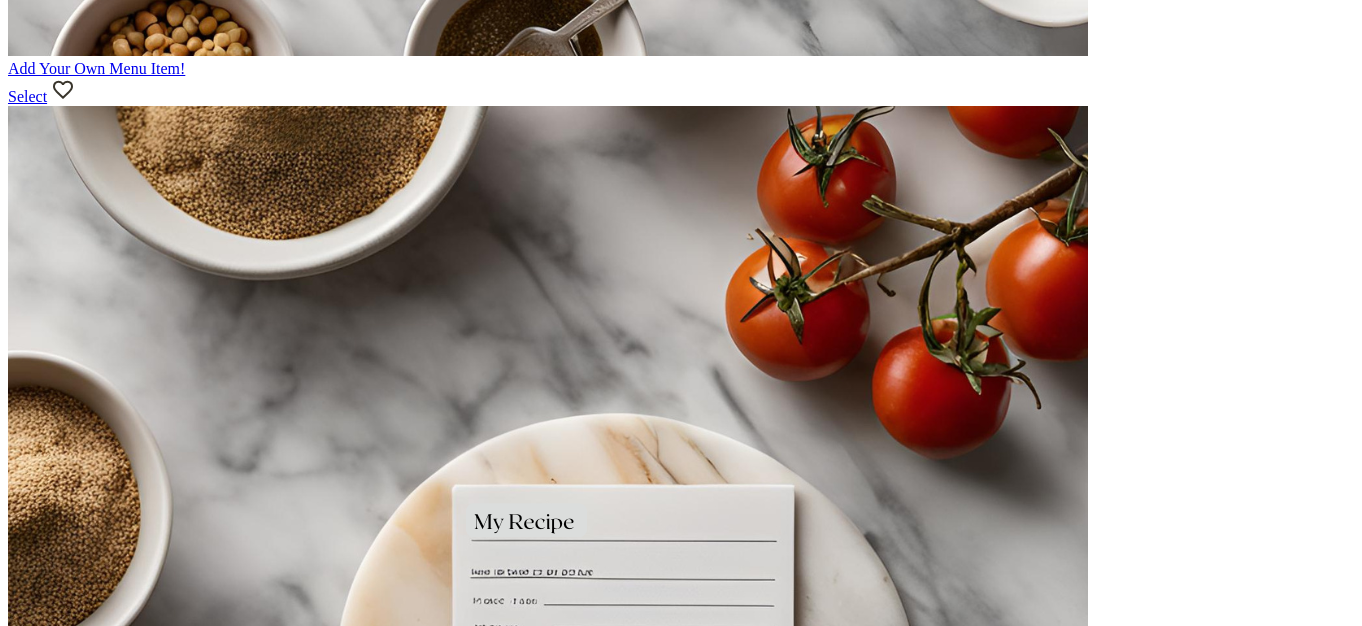 click on "Review selections" at bounding box center (681, 18582) 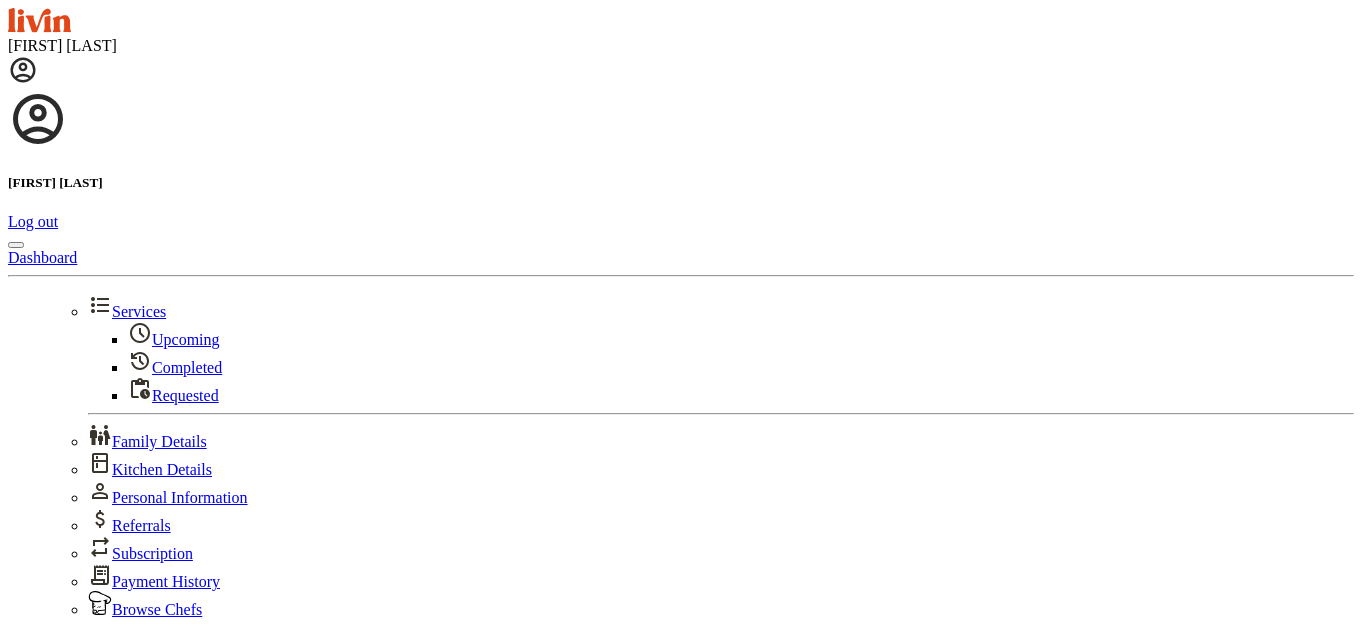 scroll, scrollTop: 0, scrollLeft: 0, axis: both 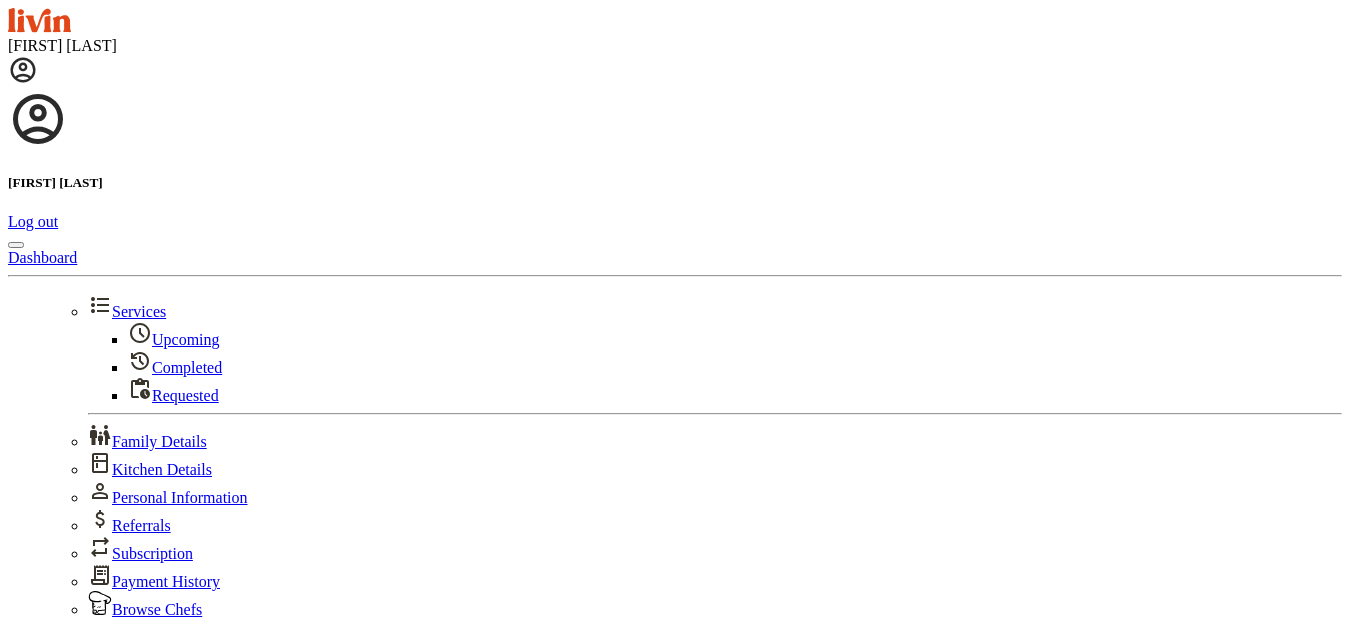 click on "Close" at bounding box center [33, 726] 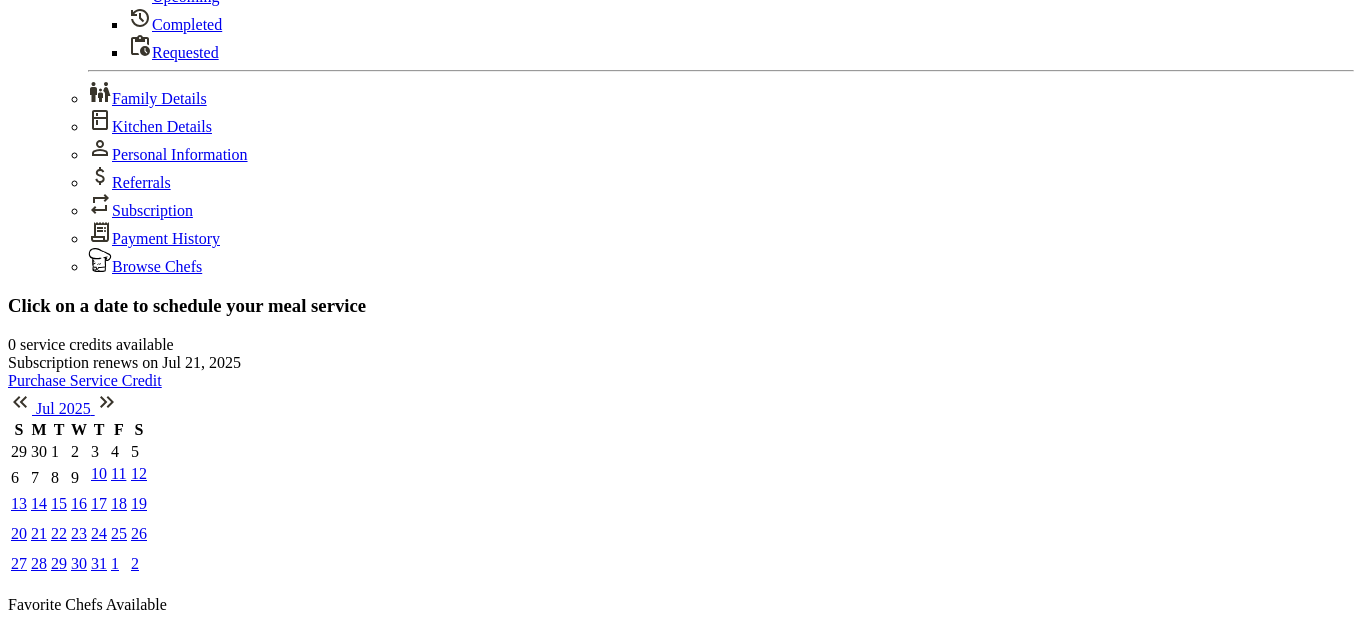 scroll, scrollTop: 381, scrollLeft: 0, axis: vertical 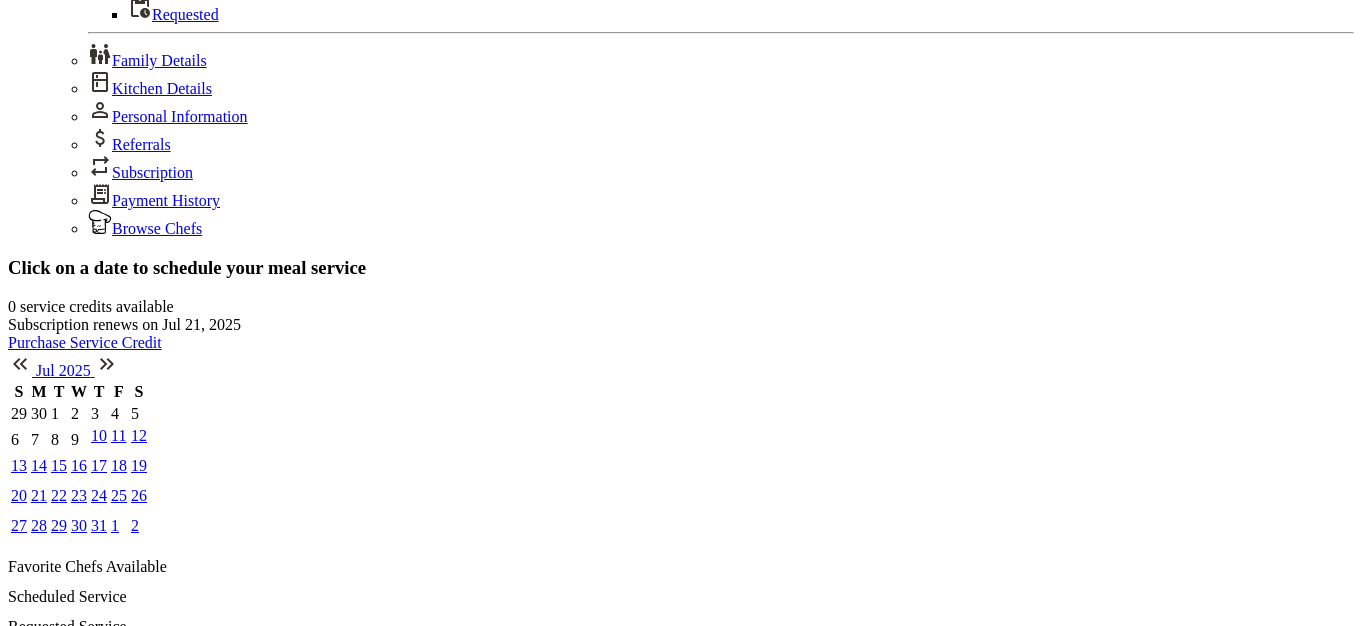 click at bounding box center [96, 720] 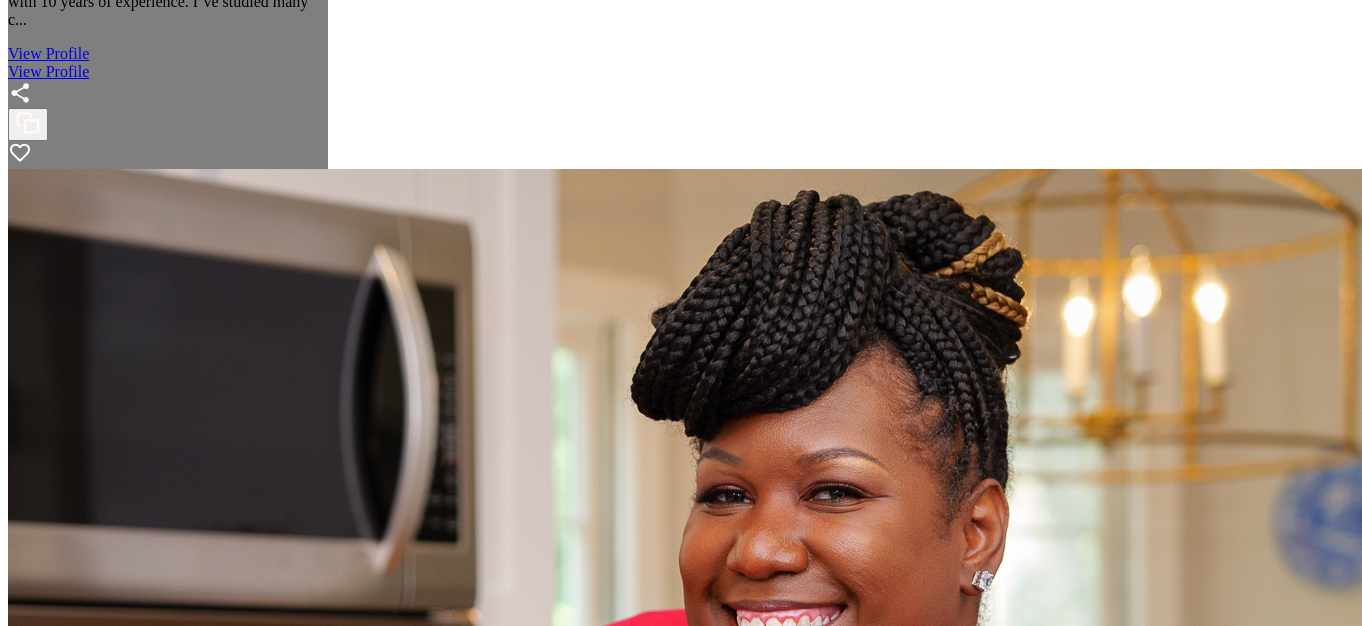 scroll, scrollTop: 2154, scrollLeft: 0, axis: vertical 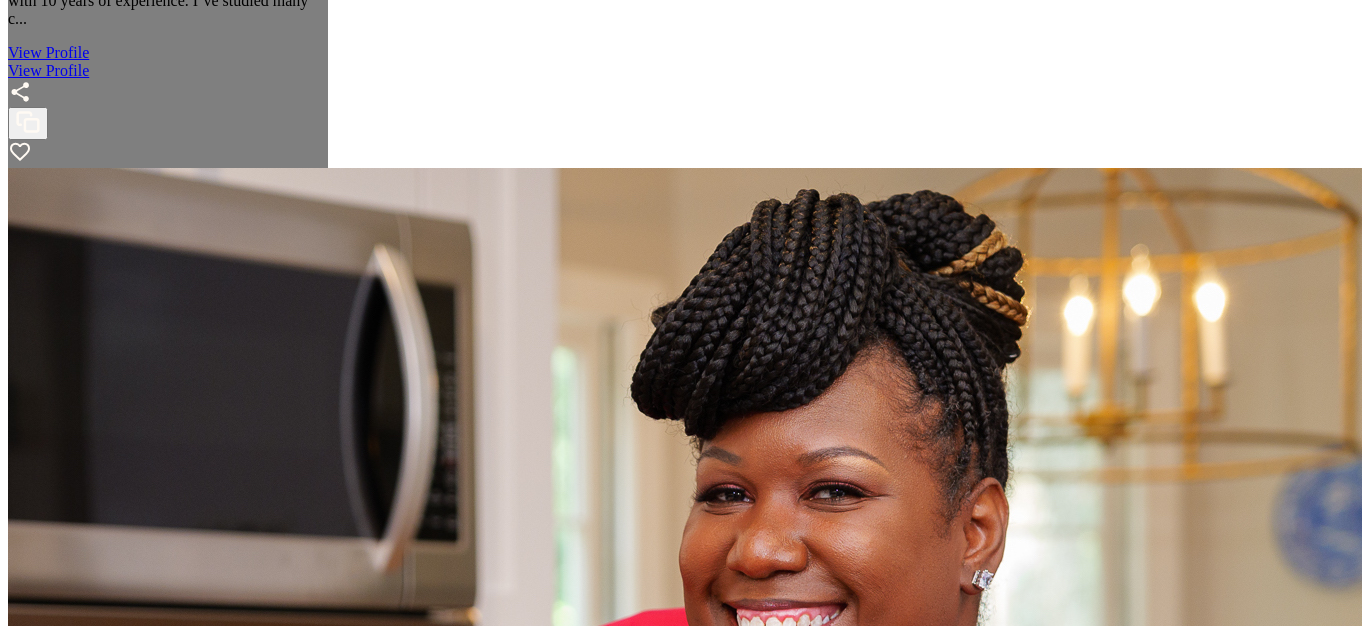 click at bounding box center [132, 6243] 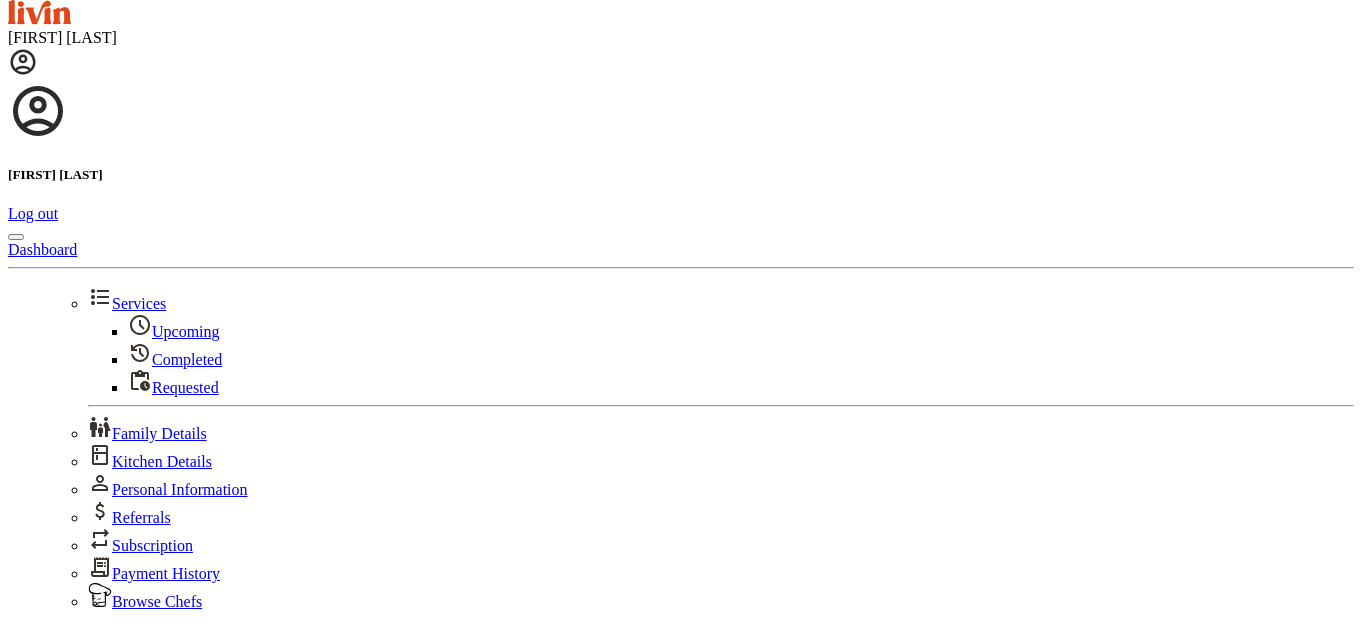 scroll, scrollTop: 0, scrollLeft: 0, axis: both 